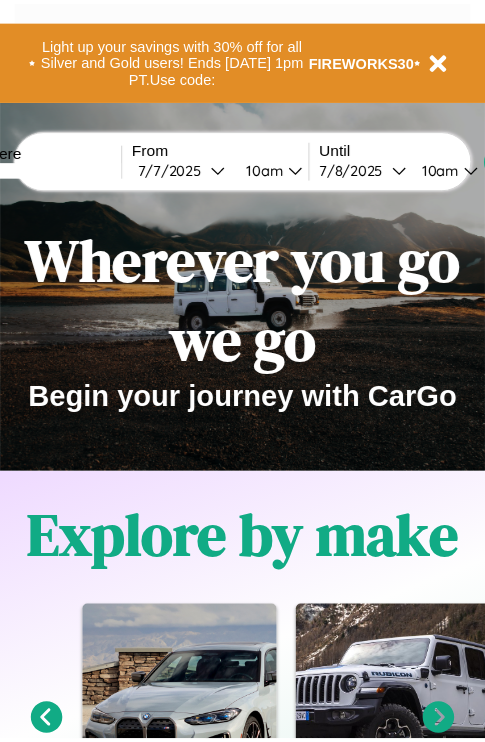 scroll, scrollTop: 0, scrollLeft: 0, axis: both 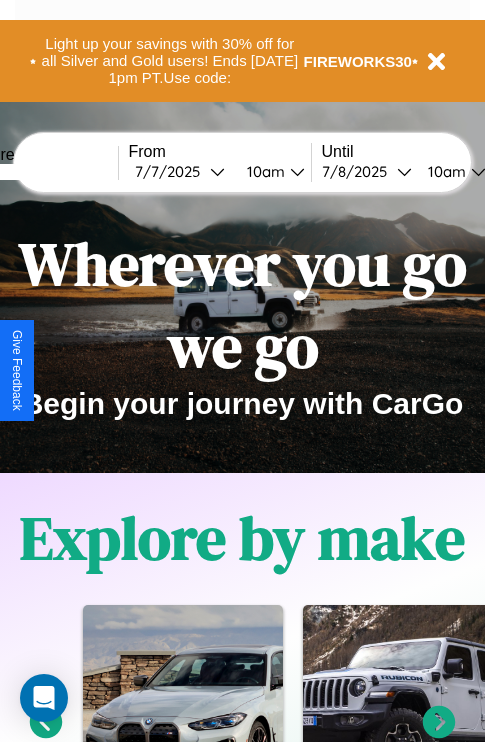click at bounding box center (43, 172) 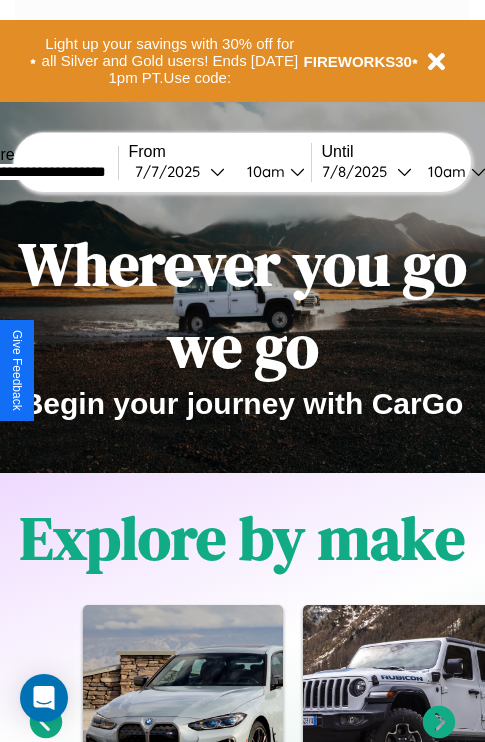 type on "**********" 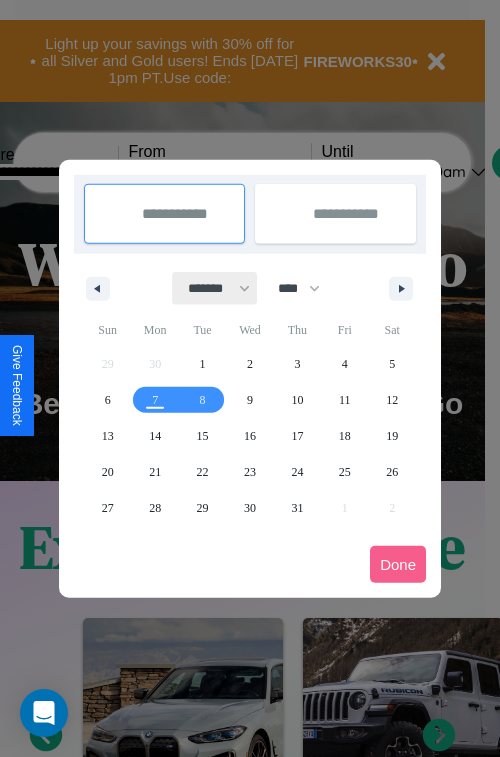 click on "******* ******** ***** ***** *** **** **** ****** ********* ******* ******** ********" at bounding box center (215, 288) 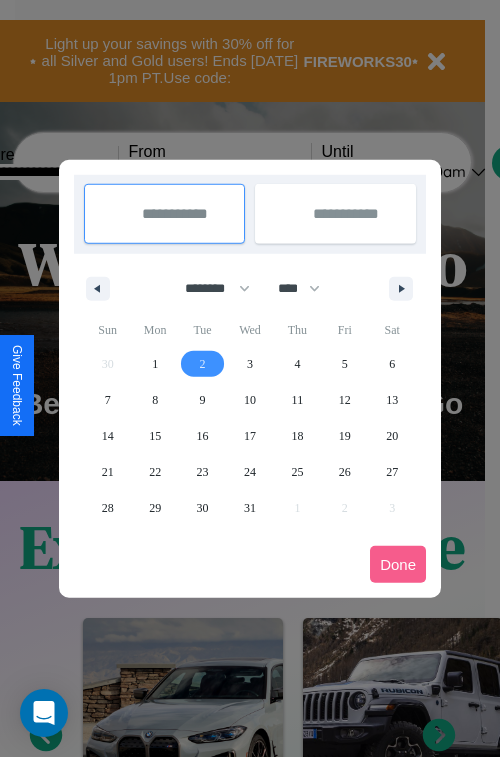 click on "2" at bounding box center (203, 364) 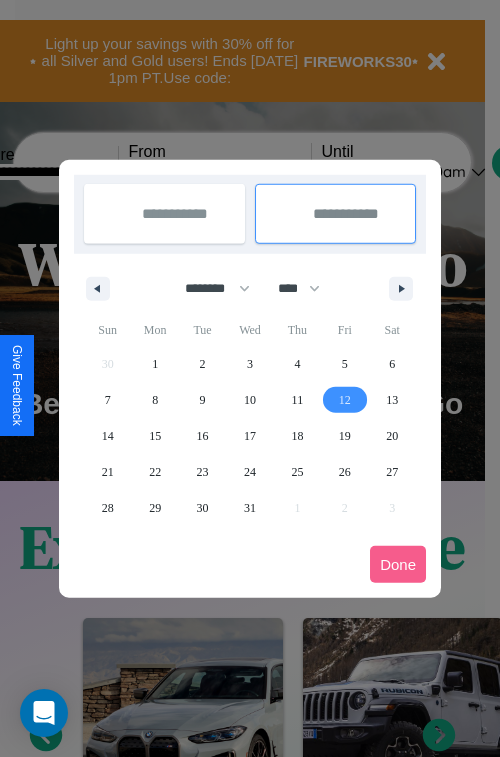 click on "12" at bounding box center [345, 400] 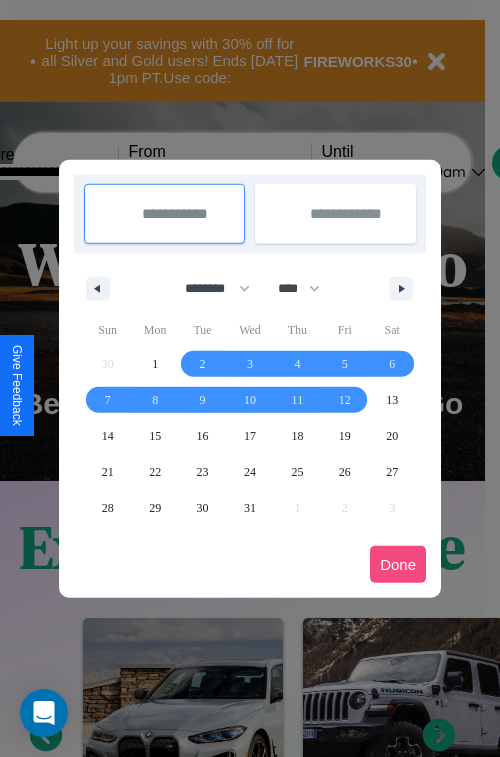 click on "Done" at bounding box center [398, 564] 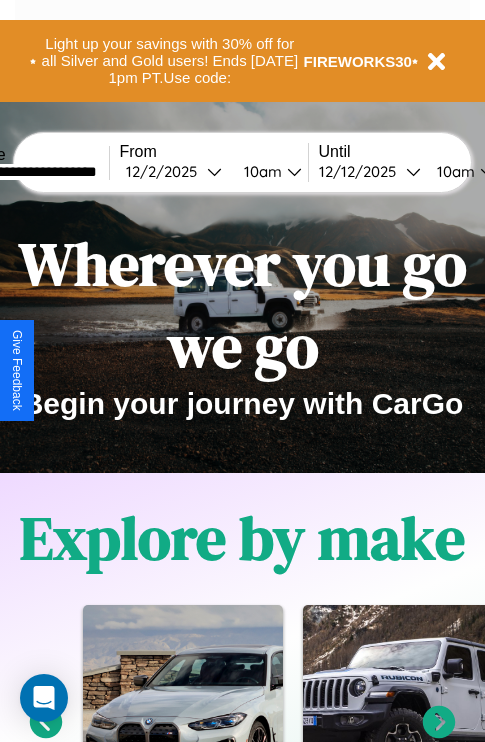 scroll, scrollTop: 0, scrollLeft: 77, axis: horizontal 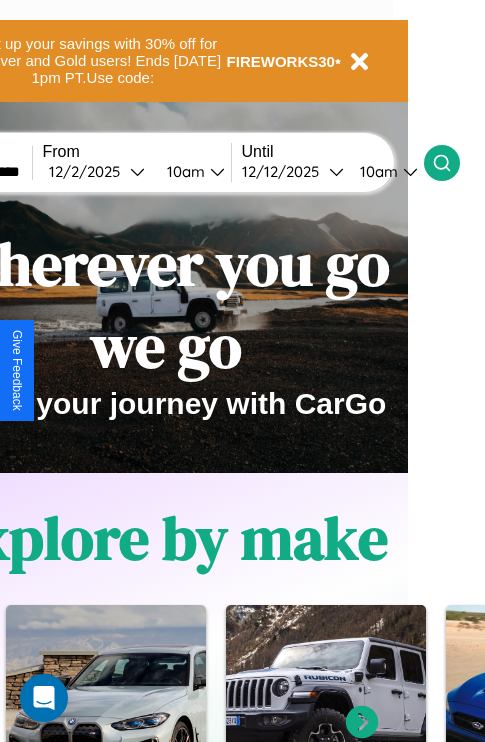 click 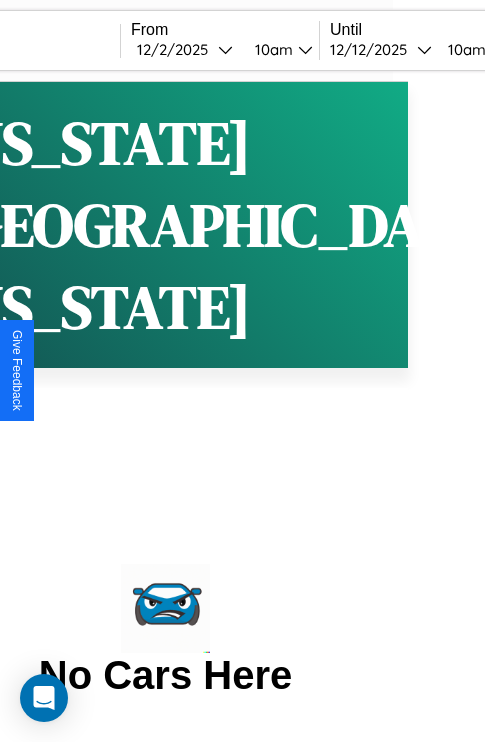 scroll, scrollTop: 0, scrollLeft: 0, axis: both 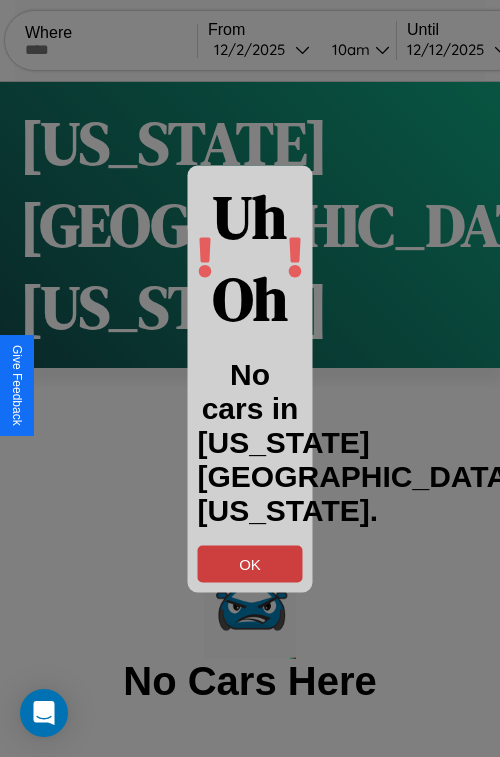 click on "OK" at bounding box center (250, 563) 